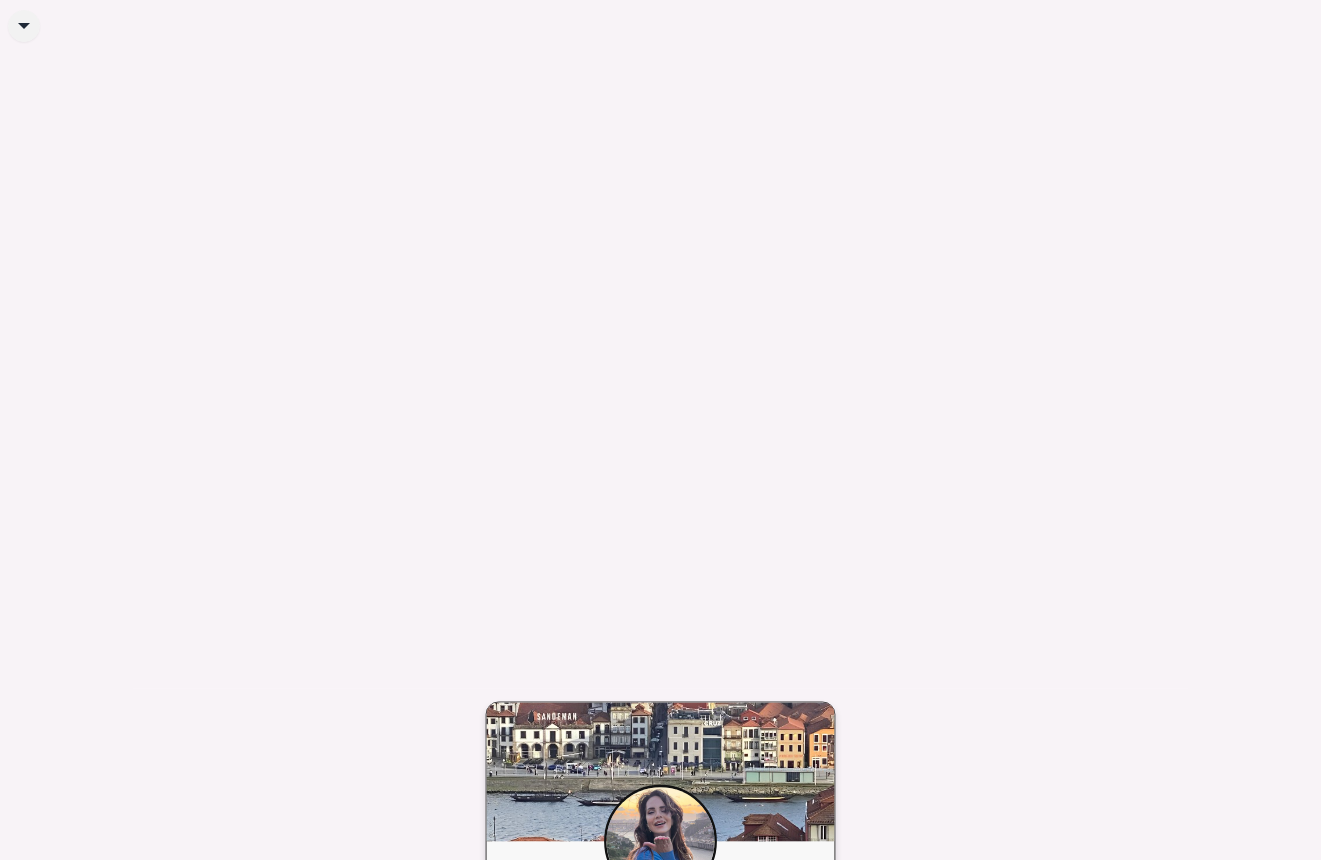 scroll, scrollTop: 0, scrollLeft: 0, axis: both 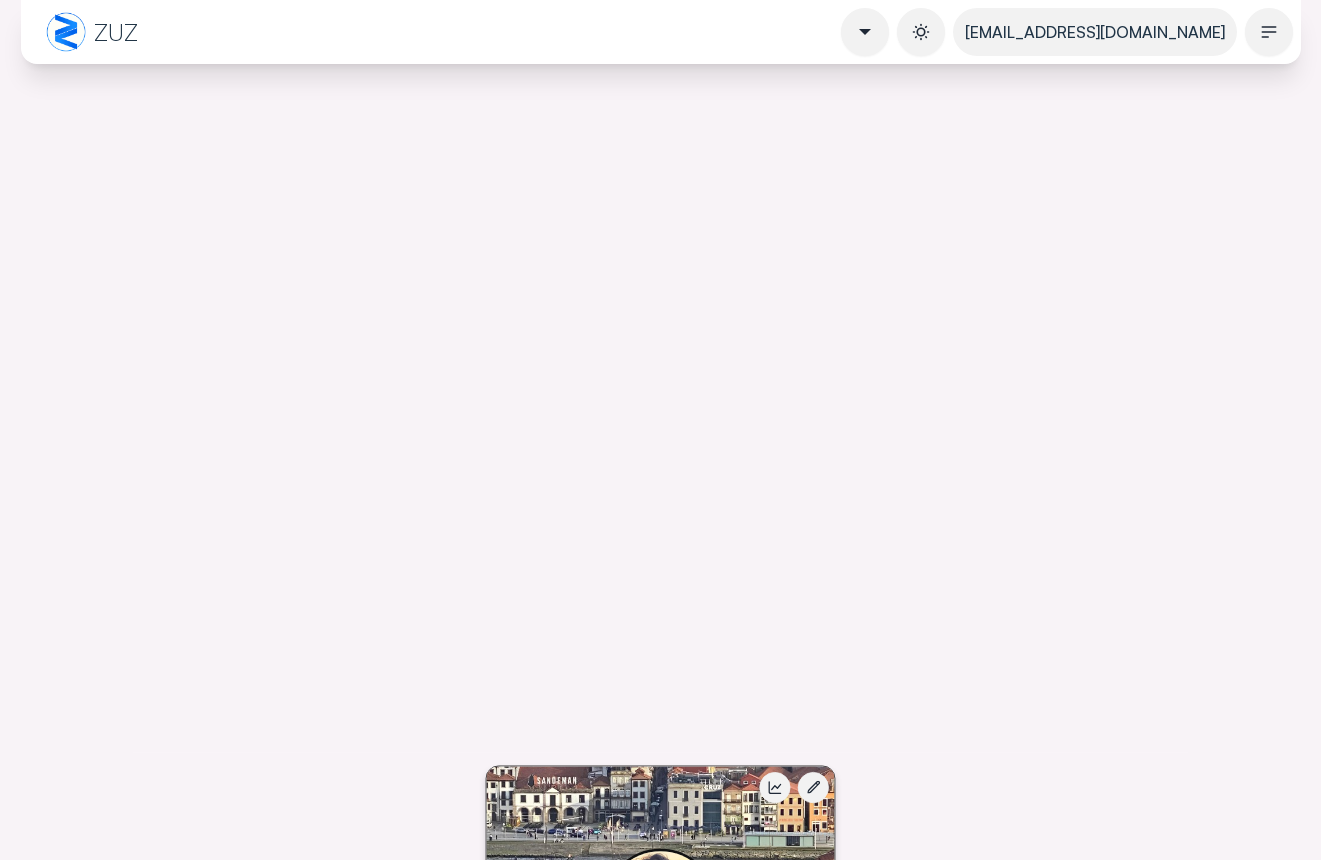 drag, startPoint x: 852, startPoint y: 104, endPoint x: 896, endPoint y: 112, distance: 44.72136 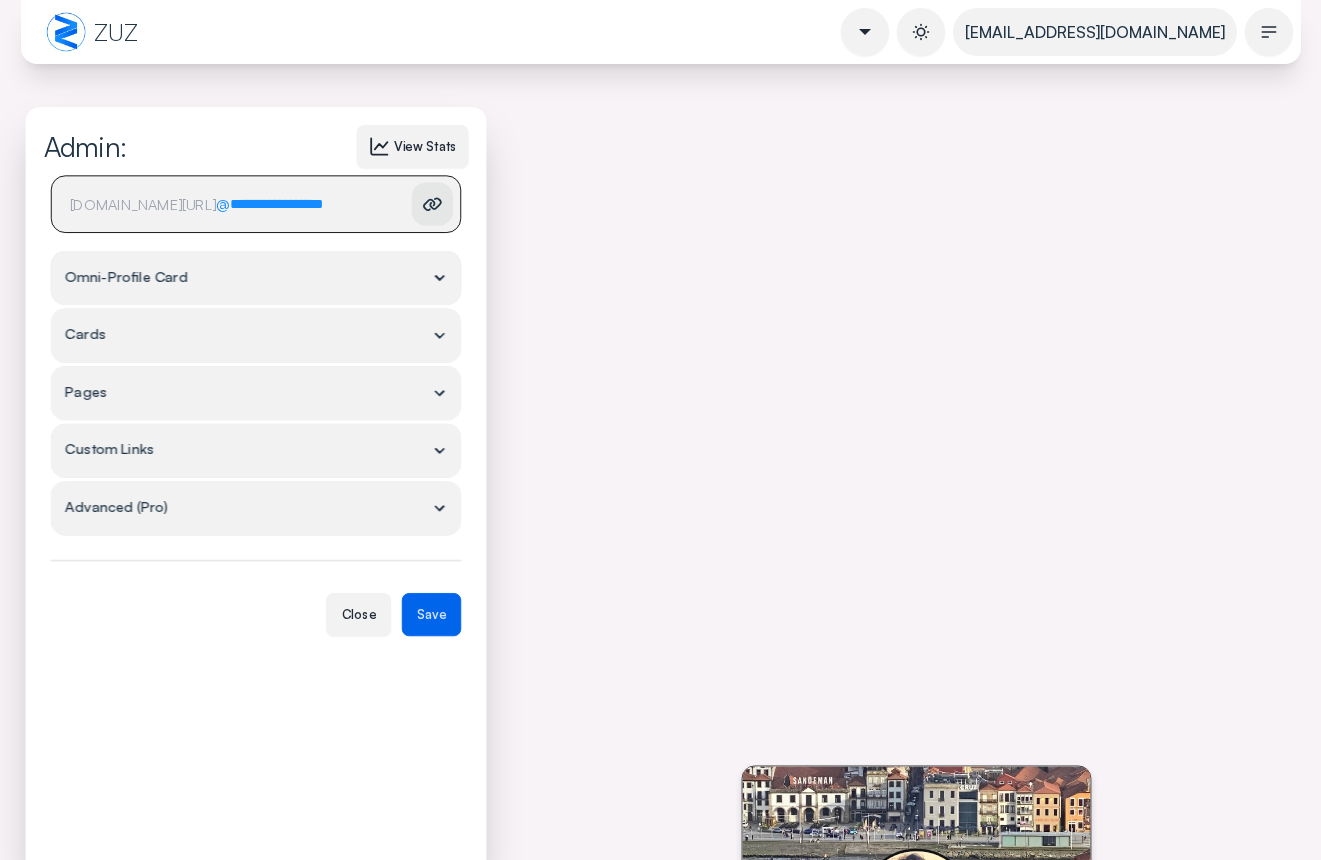 type on "**********" 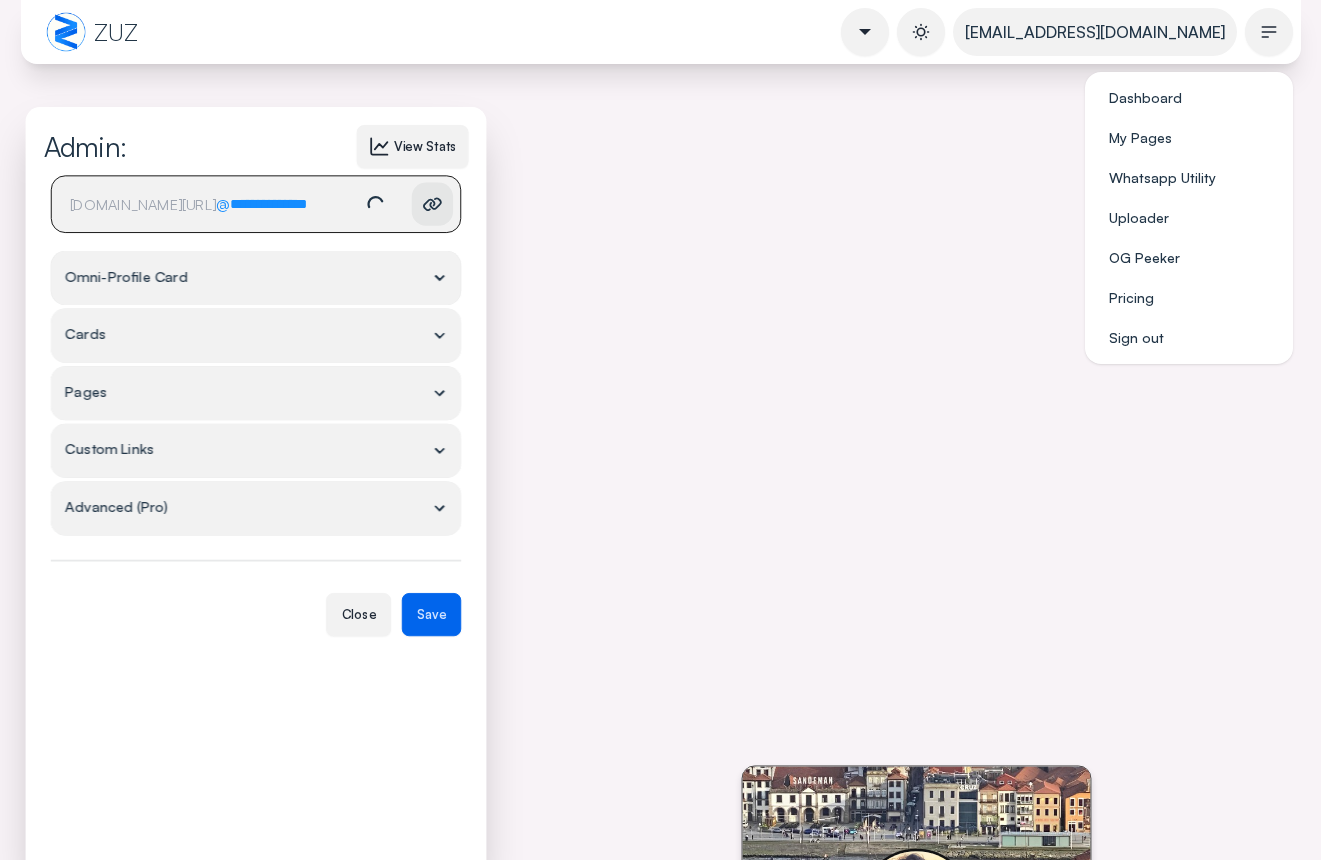 click at bounding box center (1269, 32) 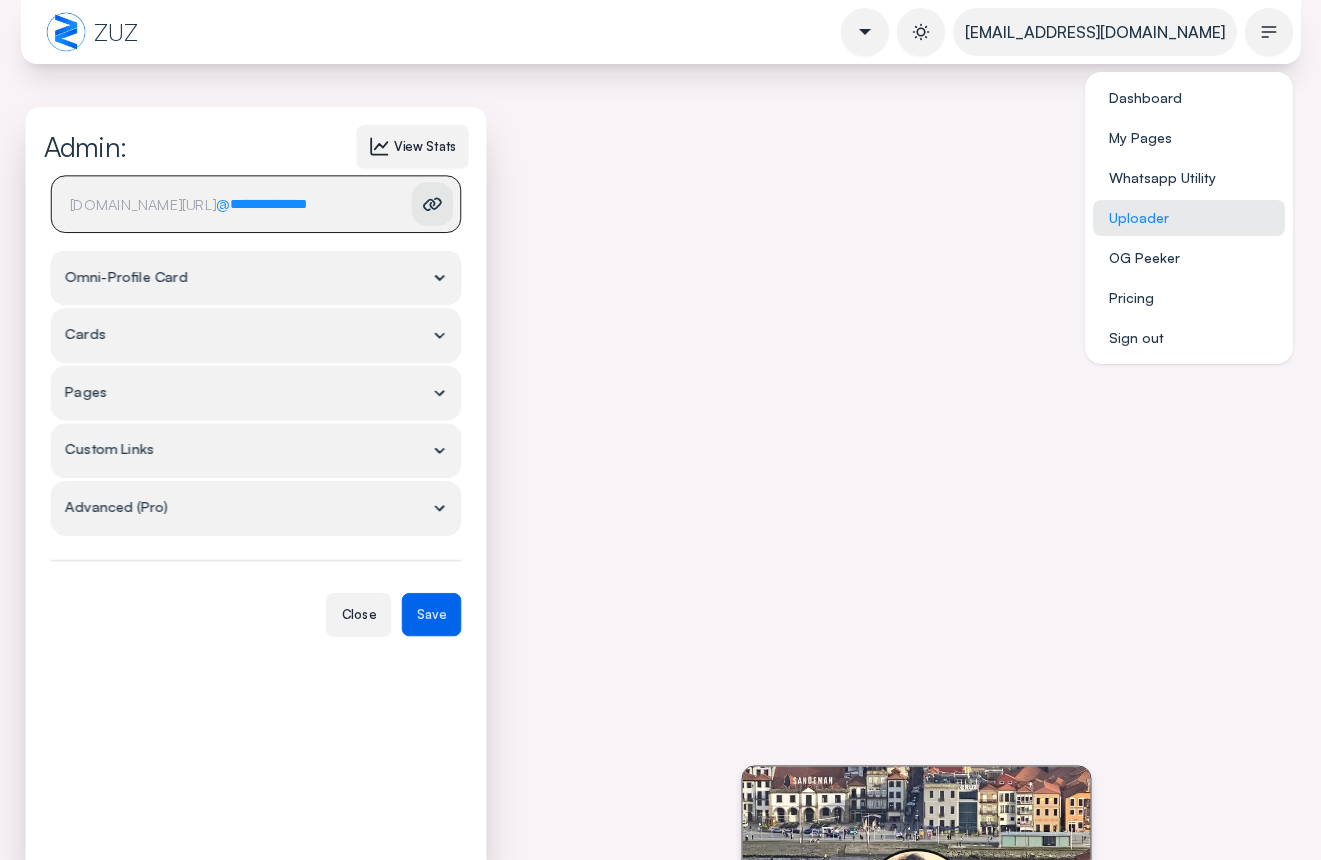 click on "Uploader" at bounding box center (1189, 218) 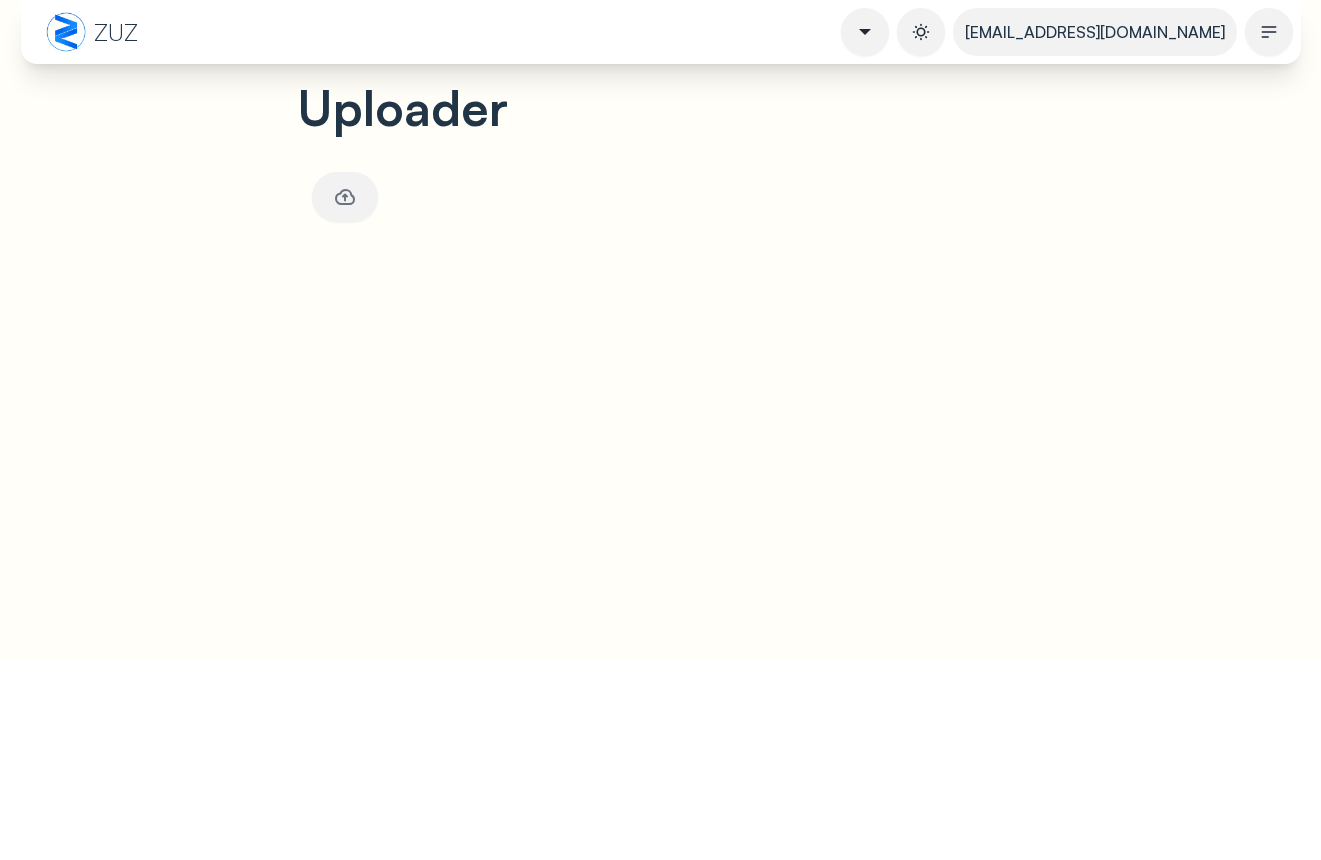 click 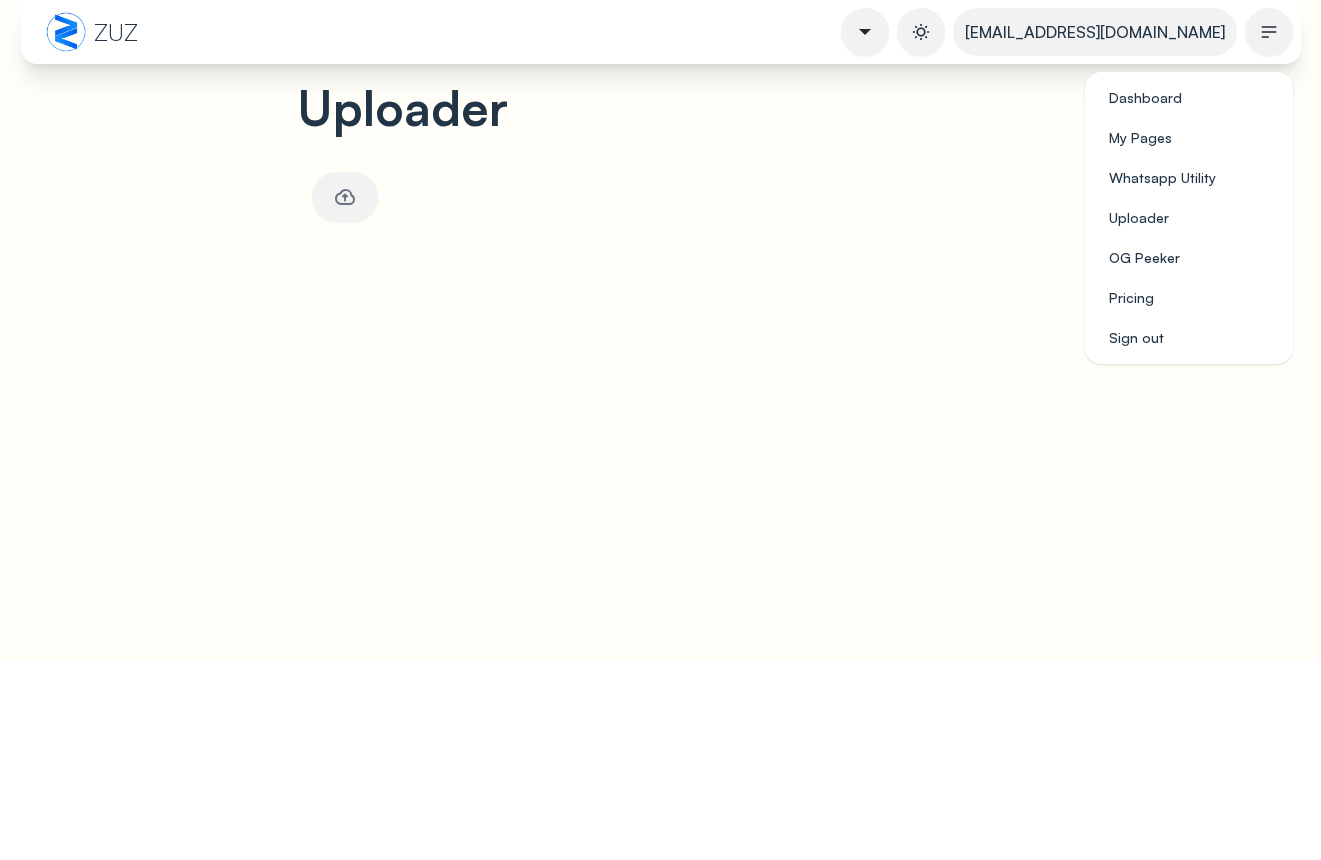 click 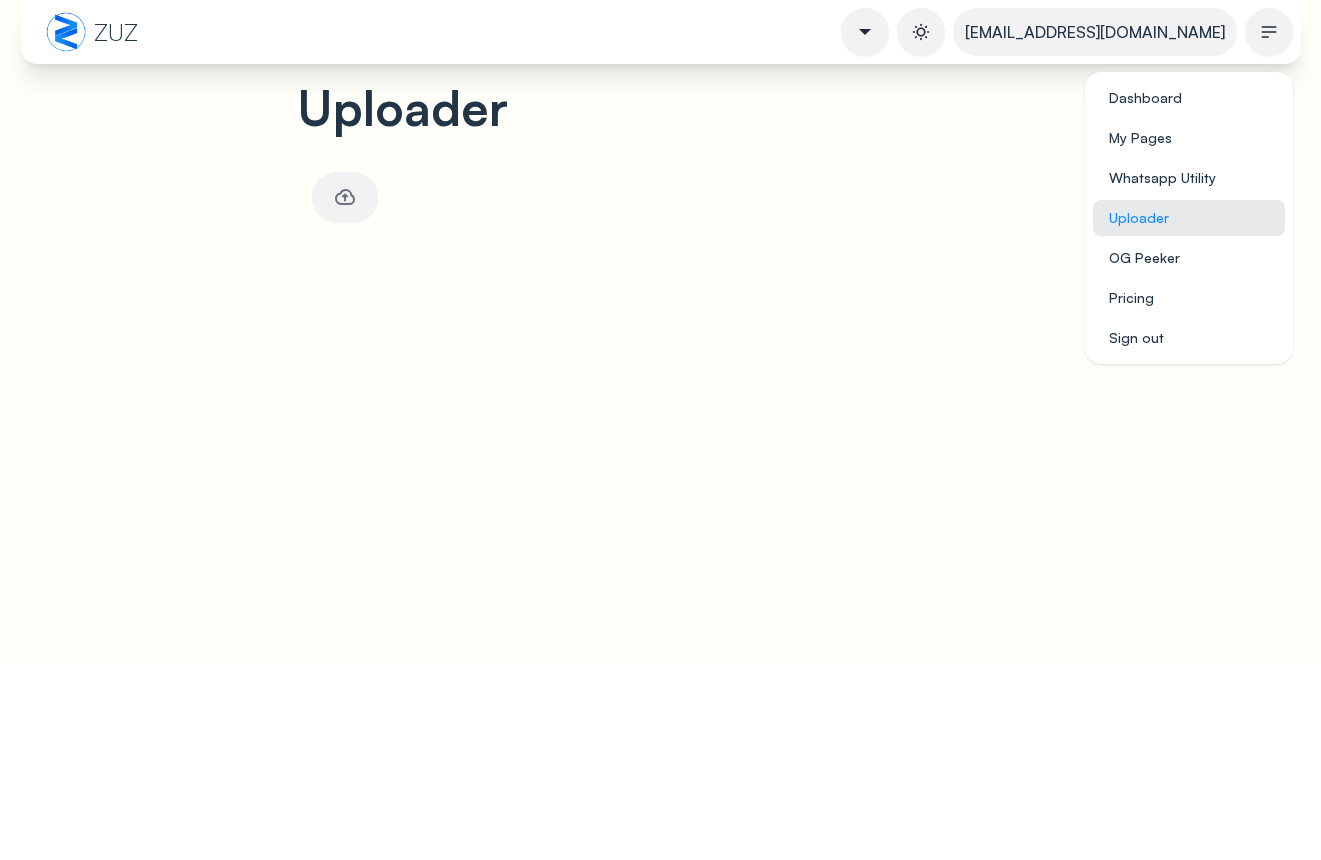click on "Uploader" at bounding box center [1189, 218] 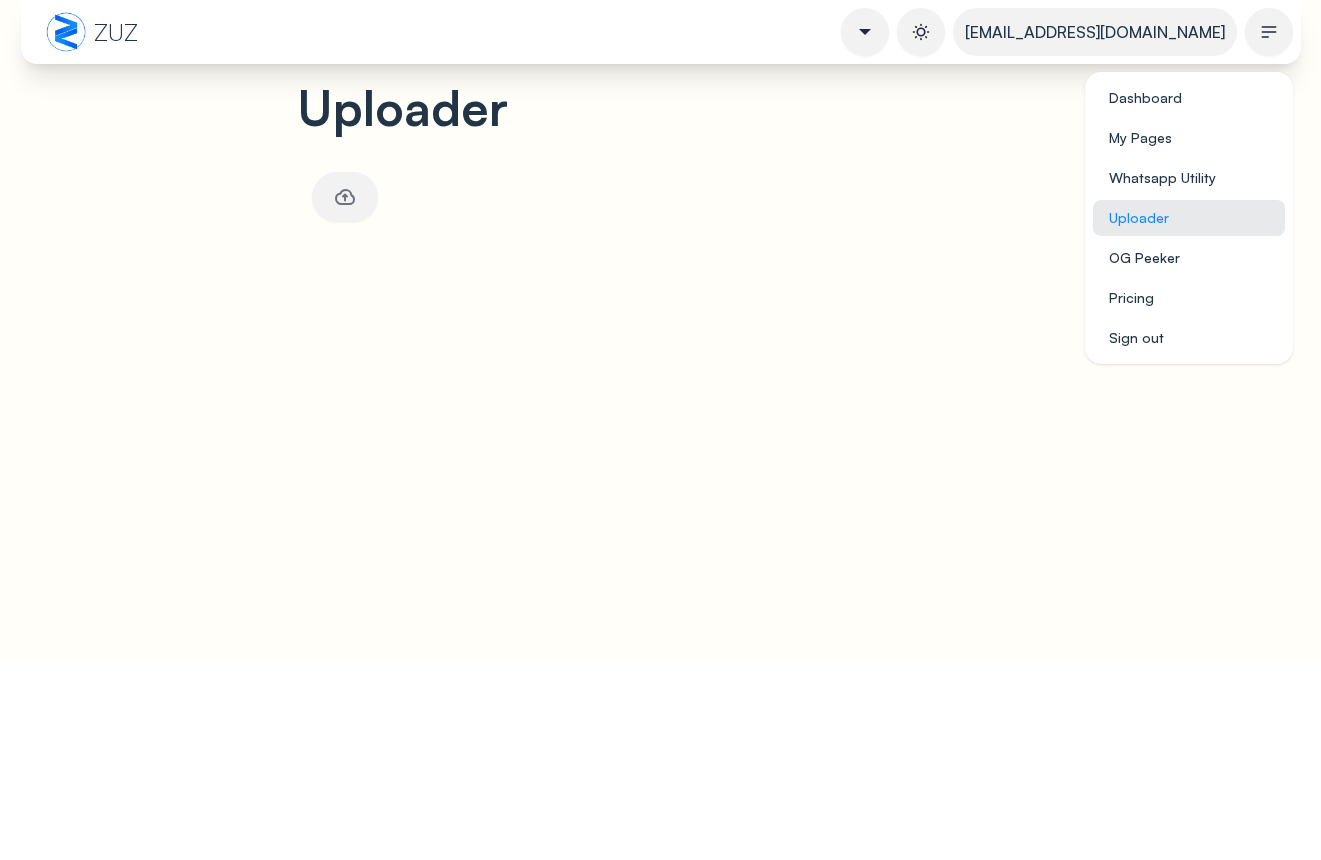 click on "Uploader" at bounding box center [1189, 218] 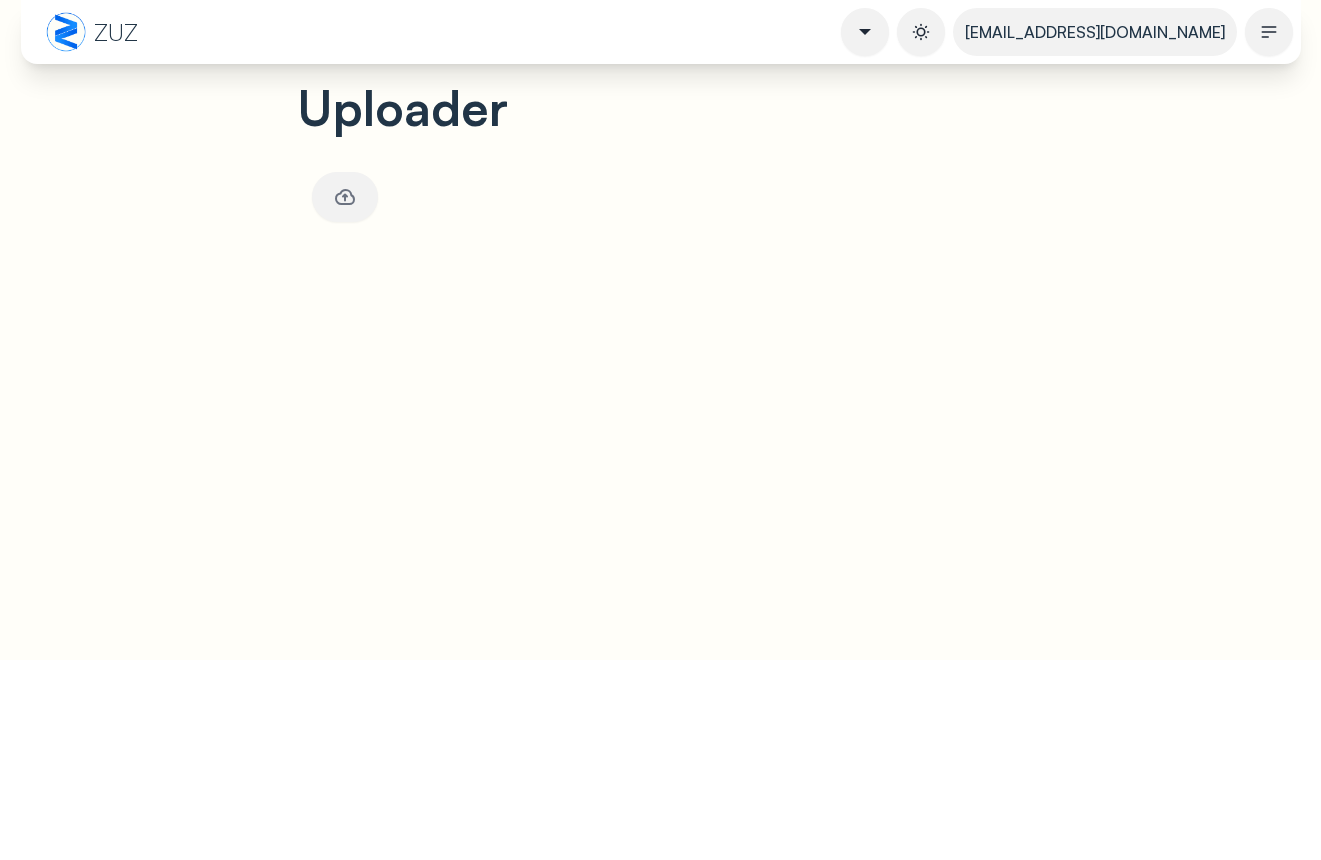 click 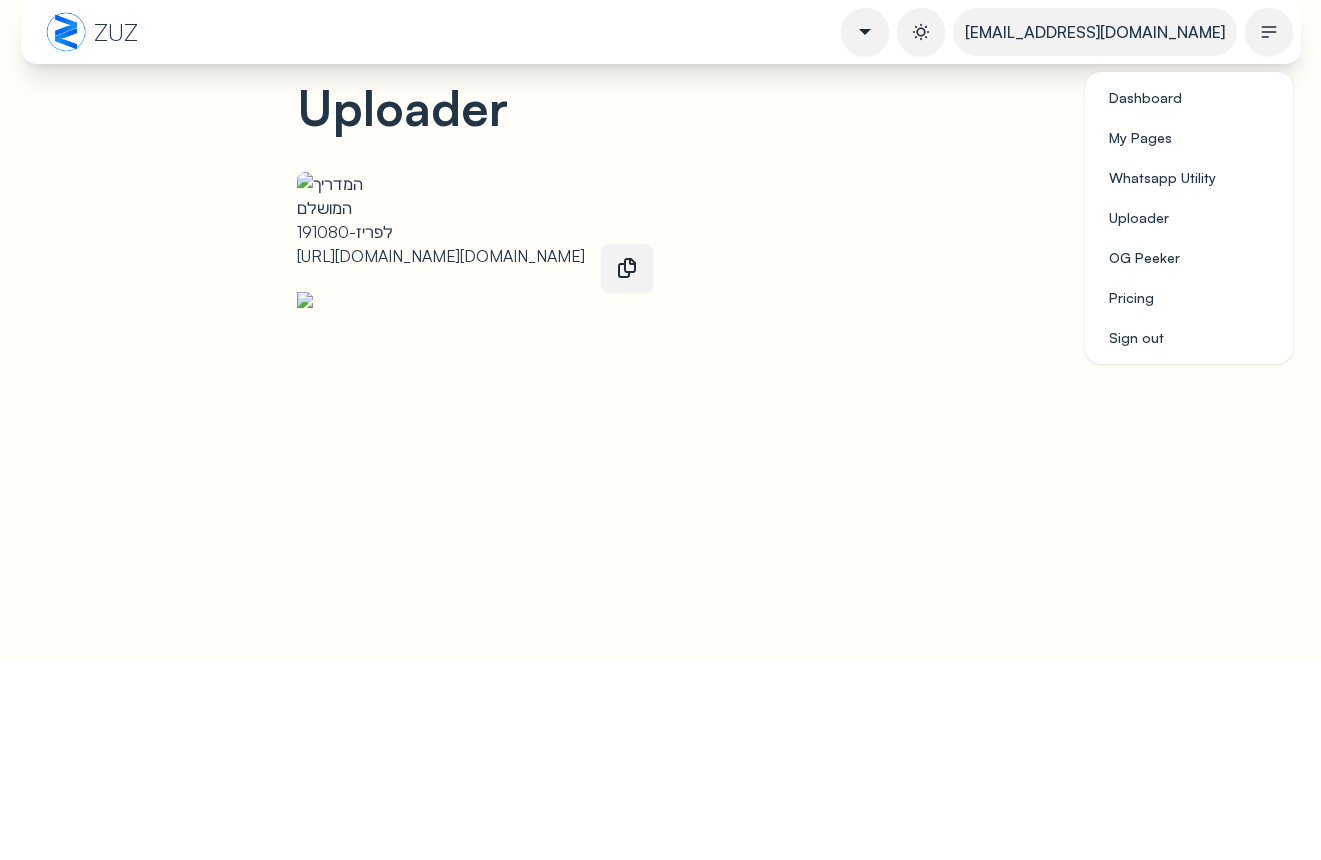 click 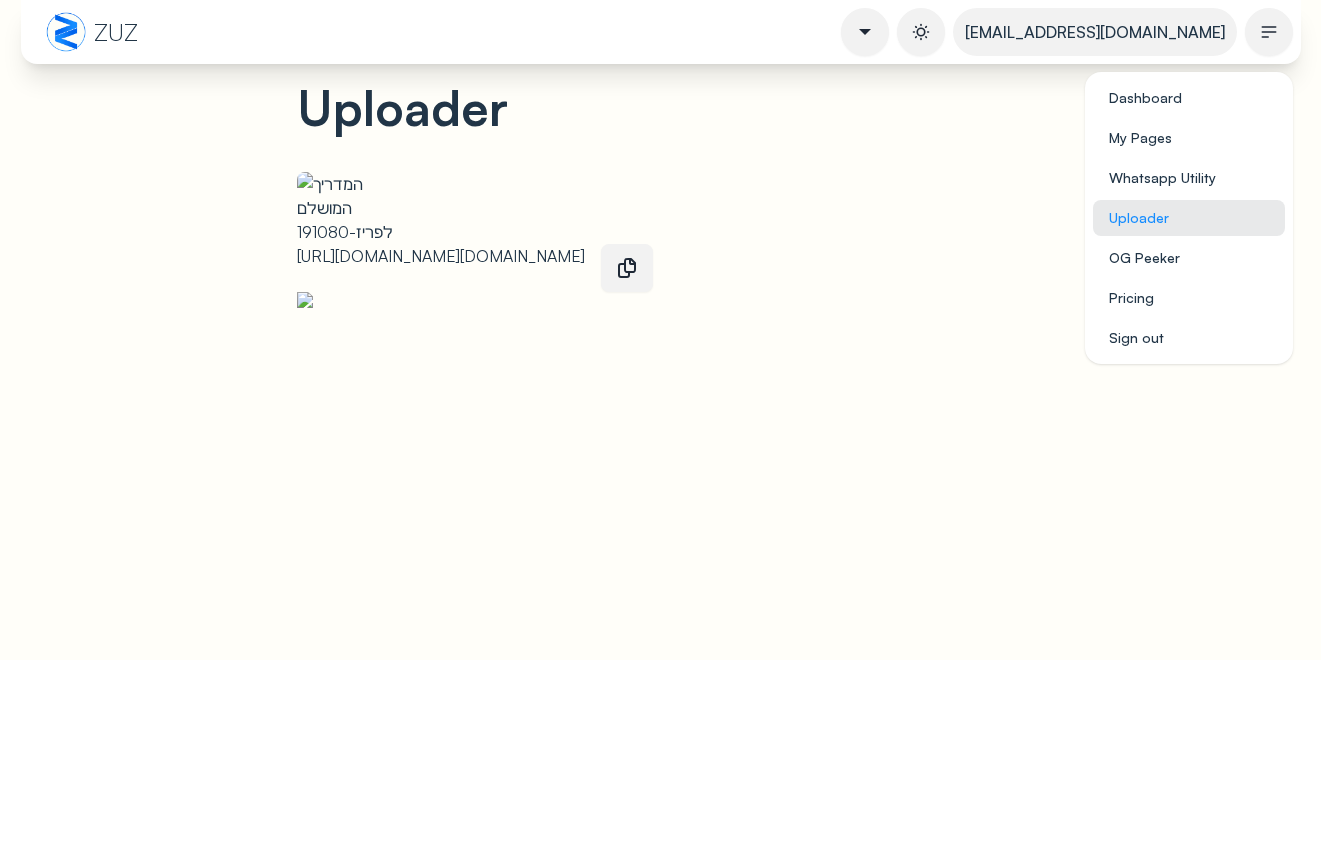 click on "Uploader" at bounding box center (1189, 218) 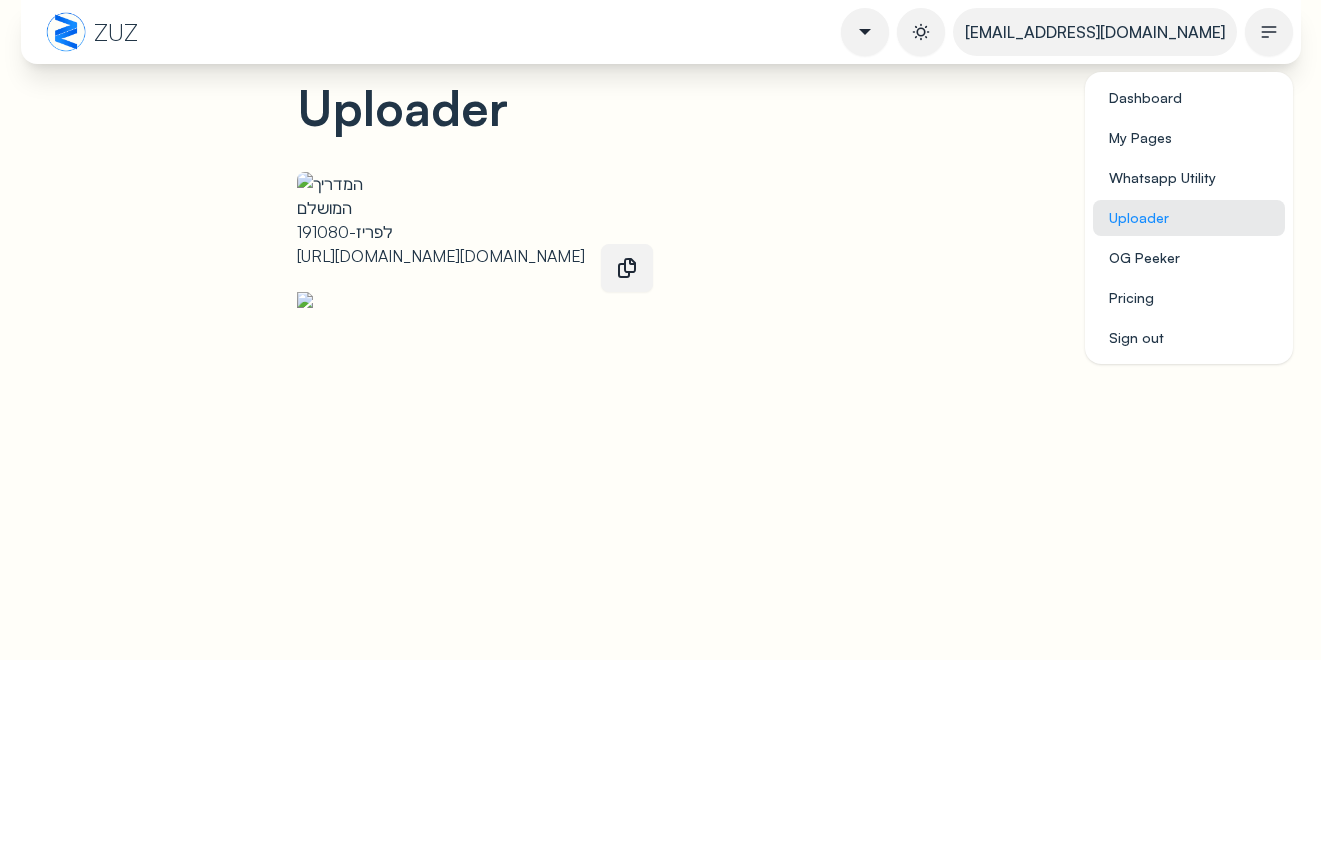 click on "Uploader" at bounding box center (1189, 218) 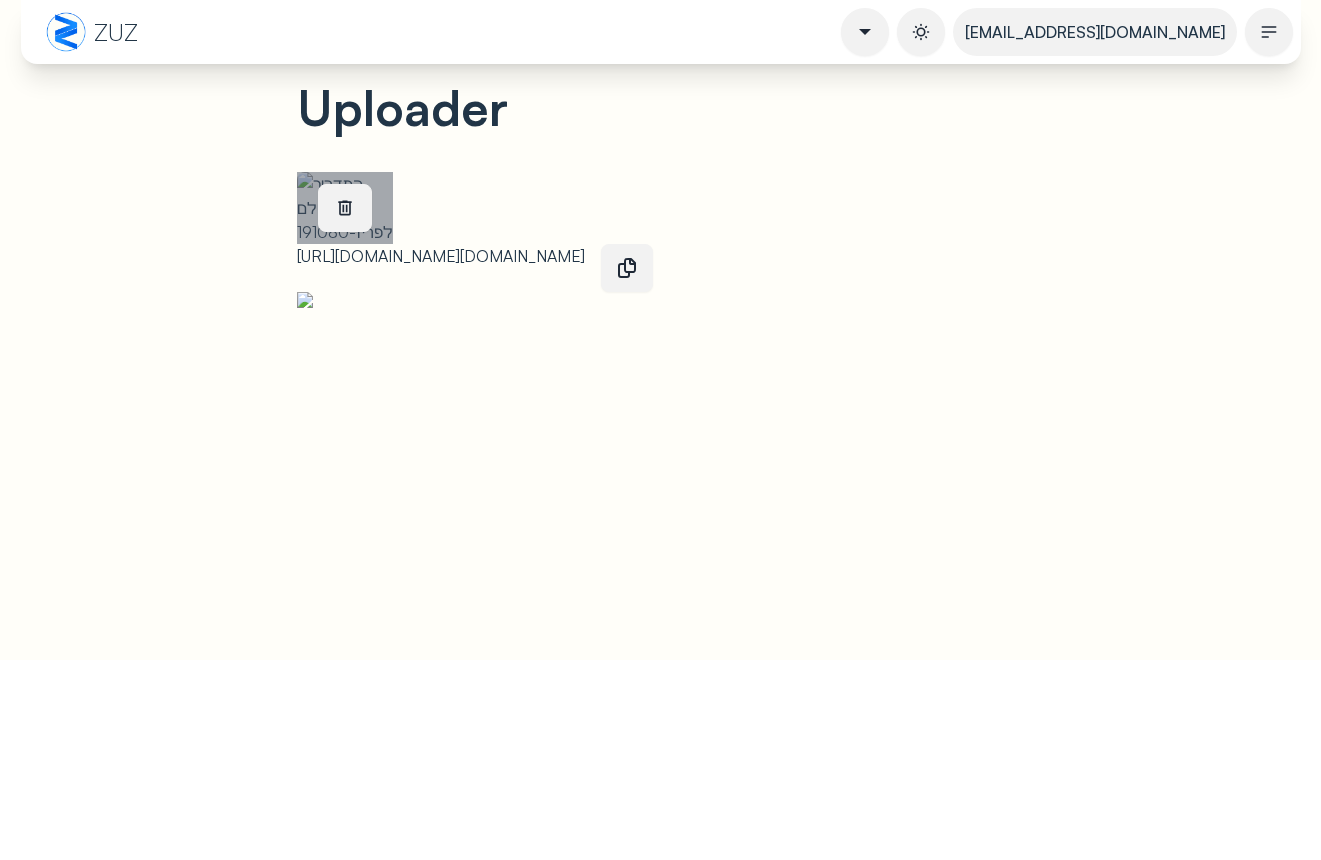 click 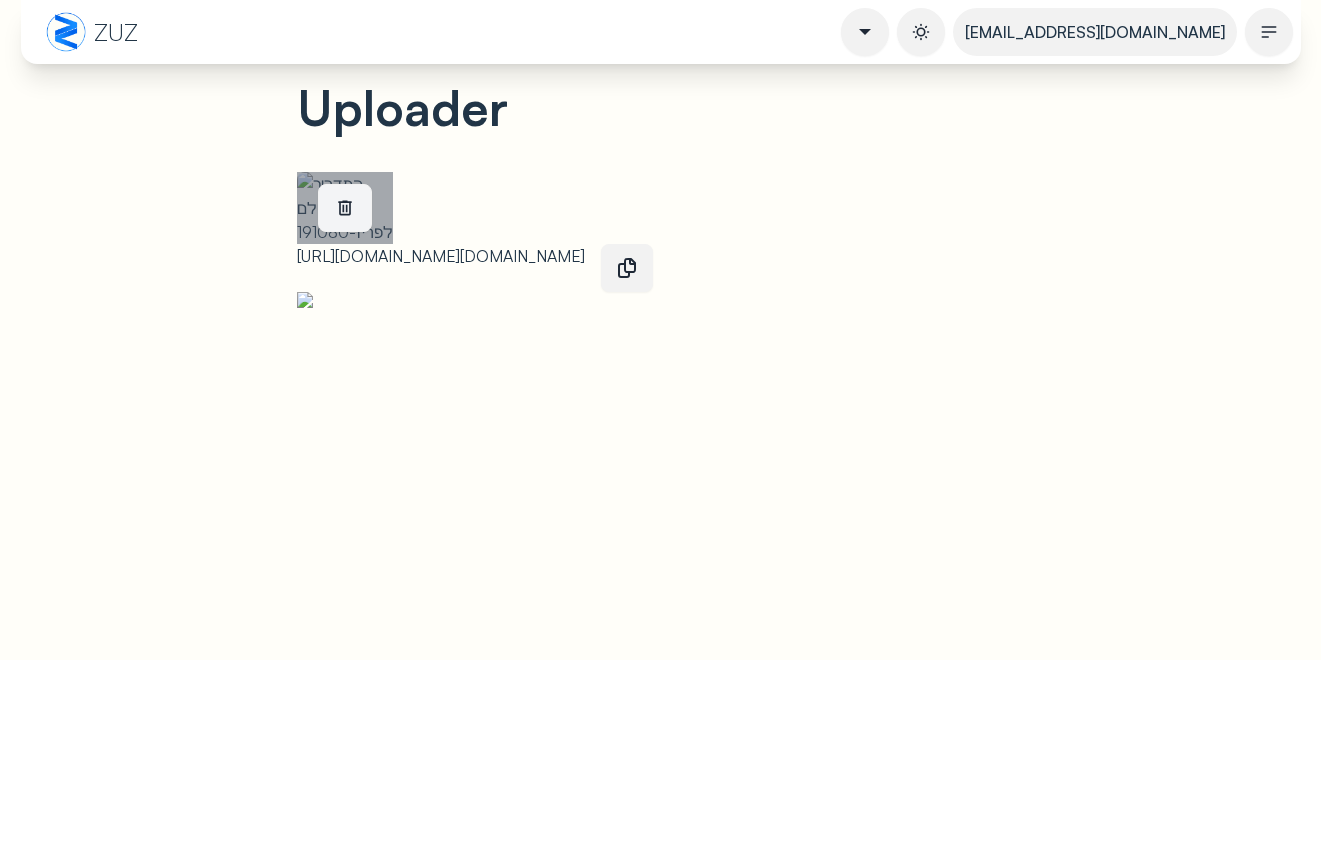 click at bounding box center [345, 208] 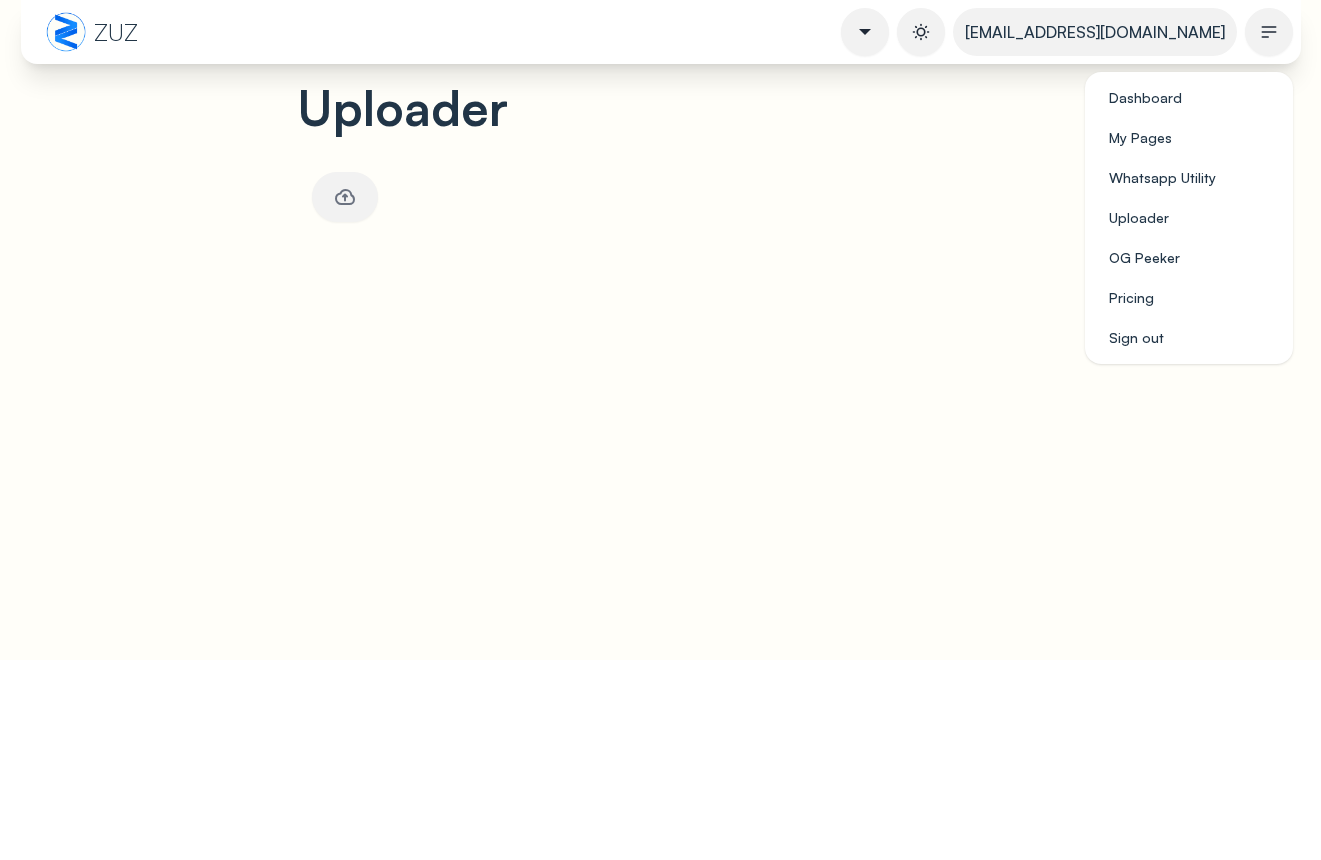 click 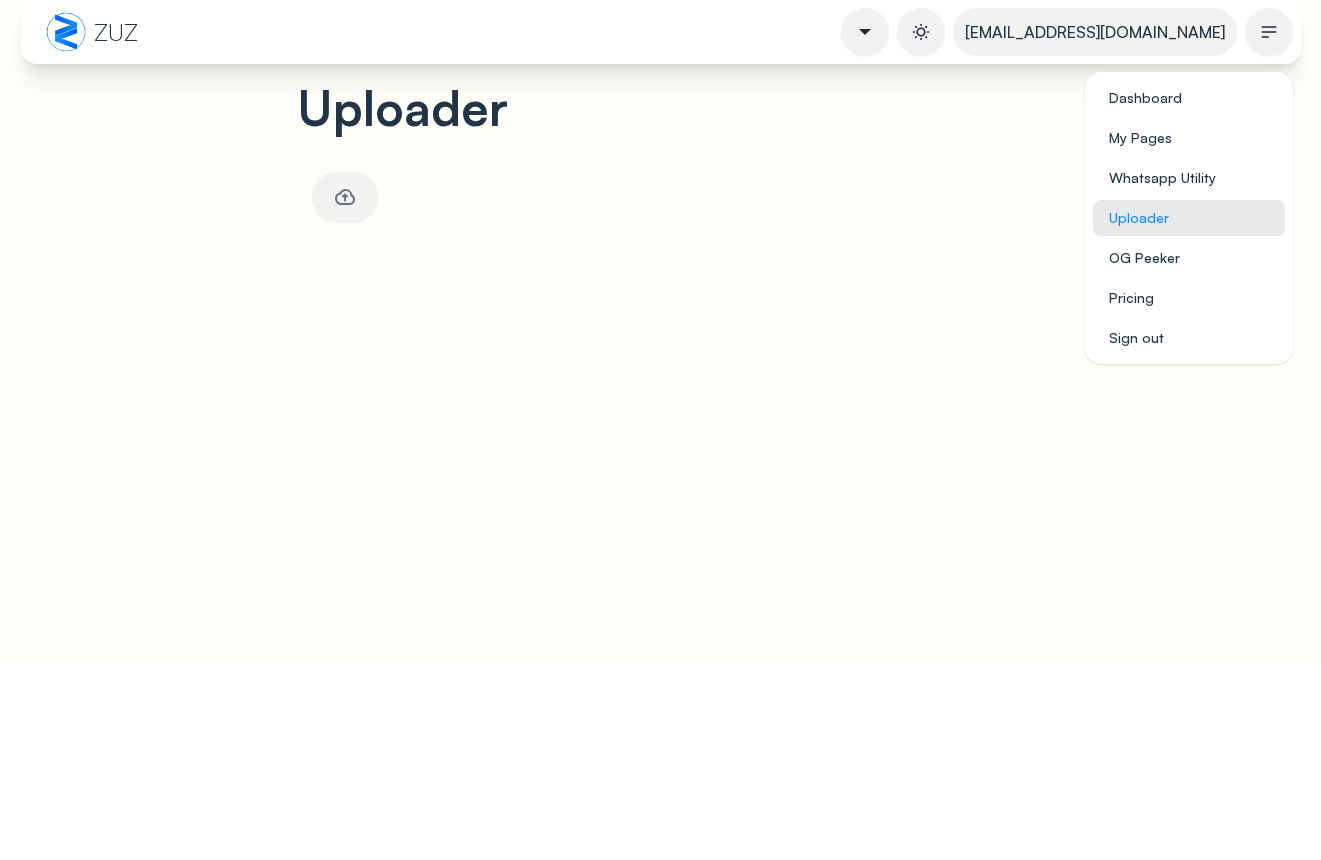 click on "Uploader" at bounding box center [1189, 218] 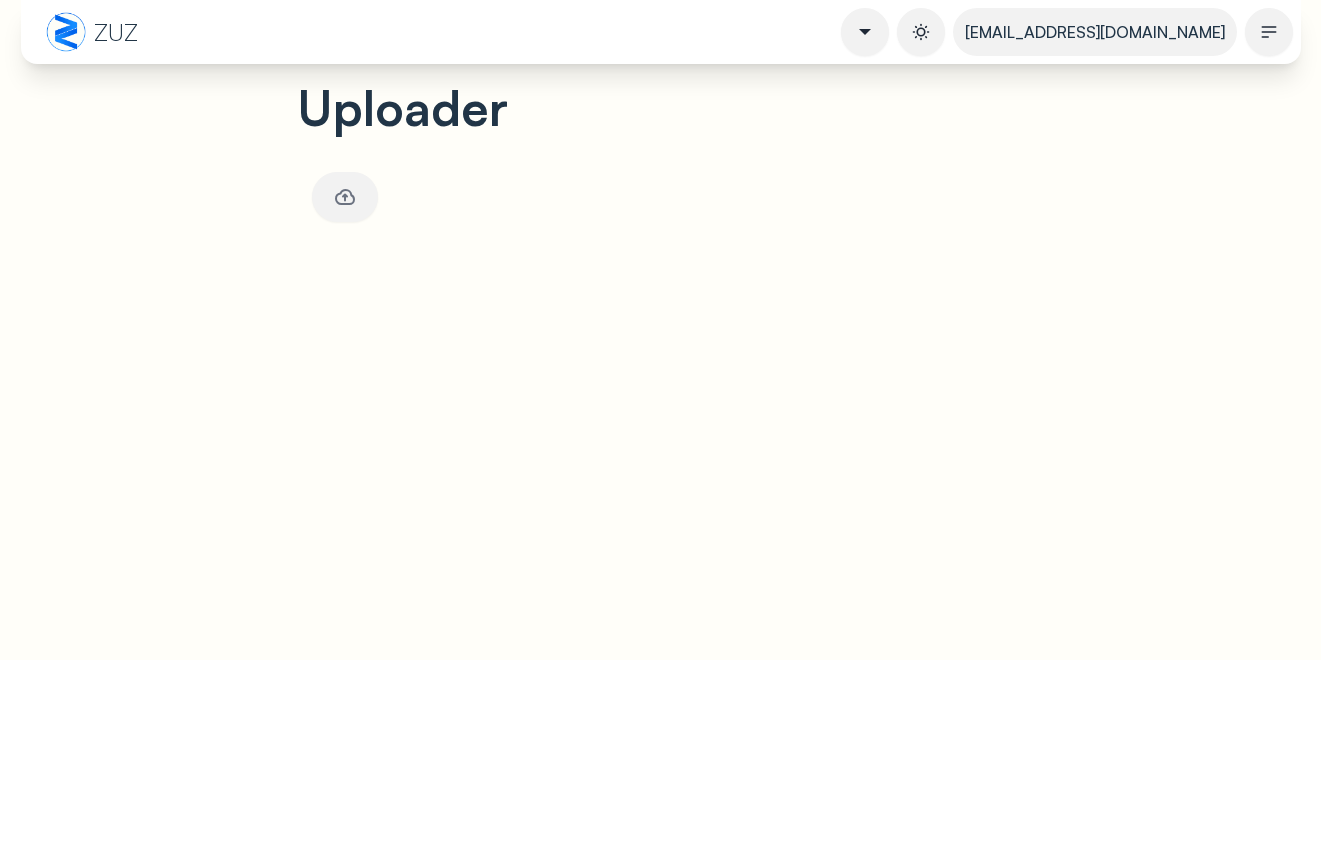 click 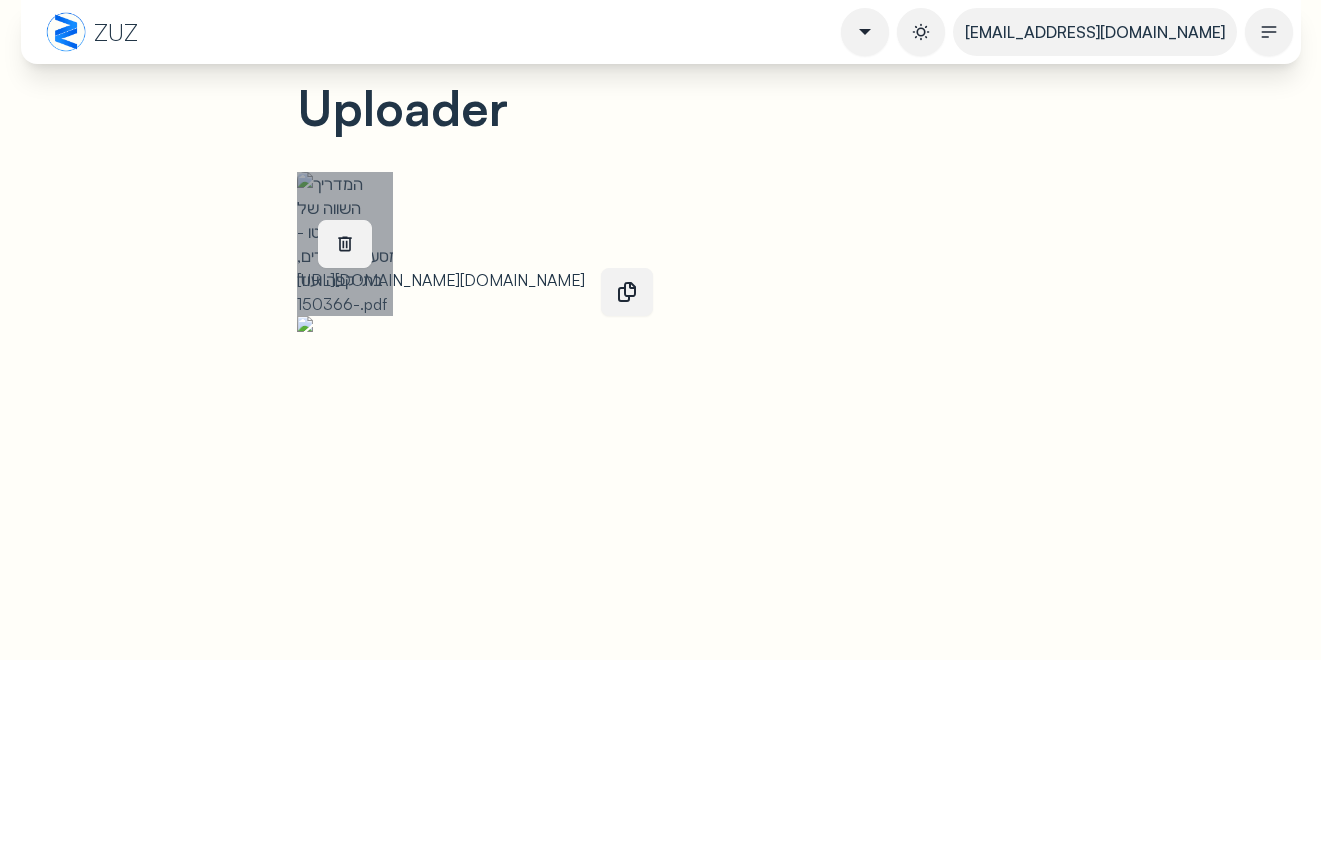 click at bounding box center [345, 244] 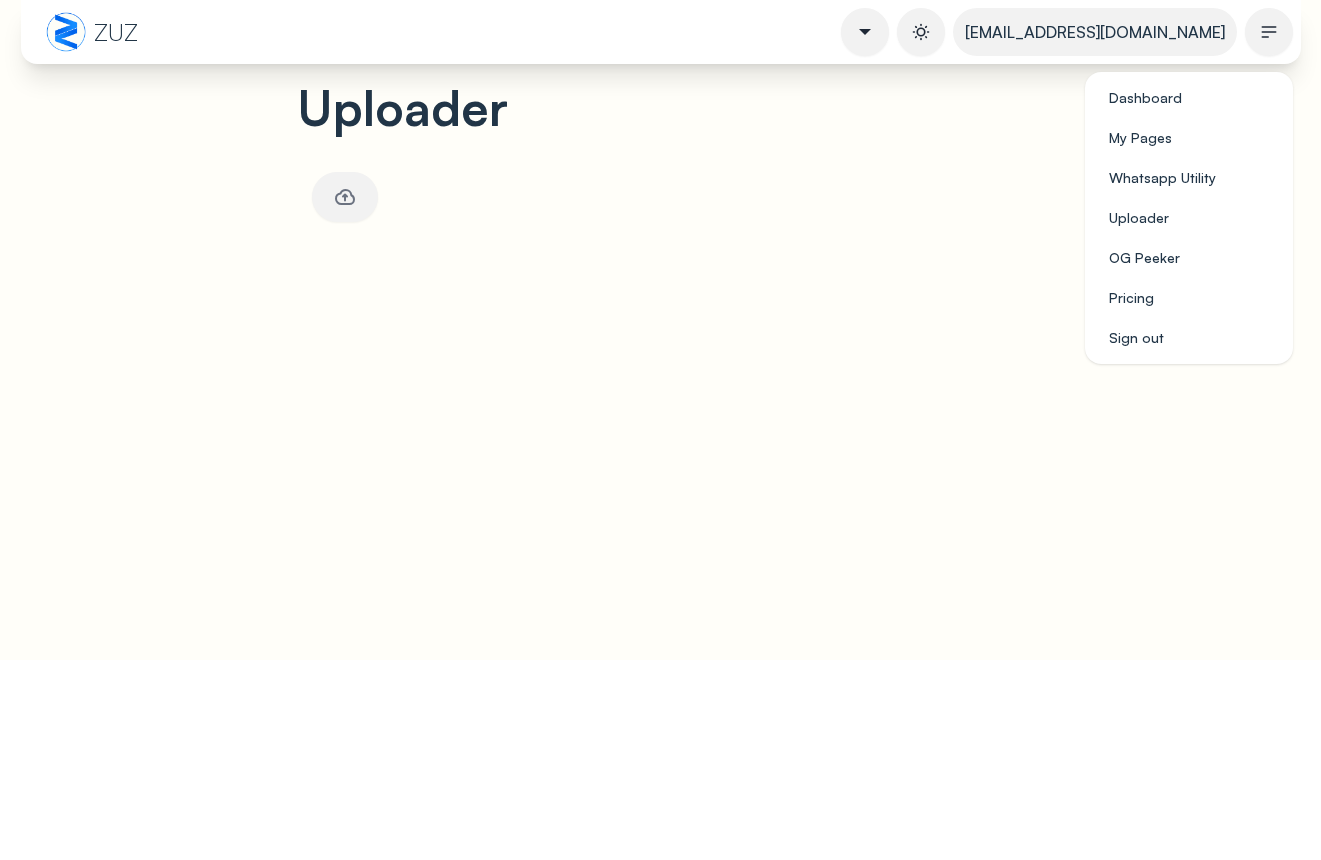 click 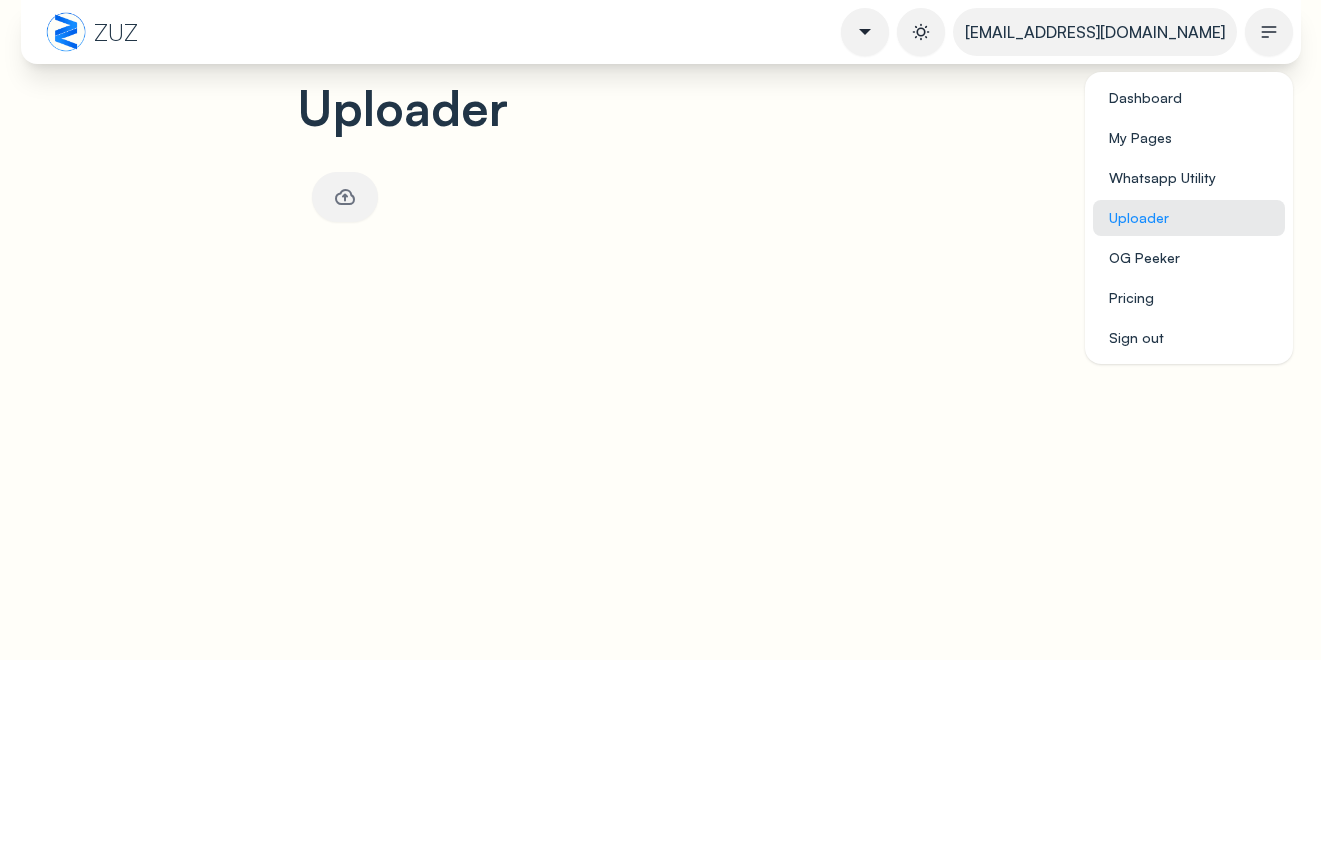click on "Uploader" at bounding box center (1189, 218) 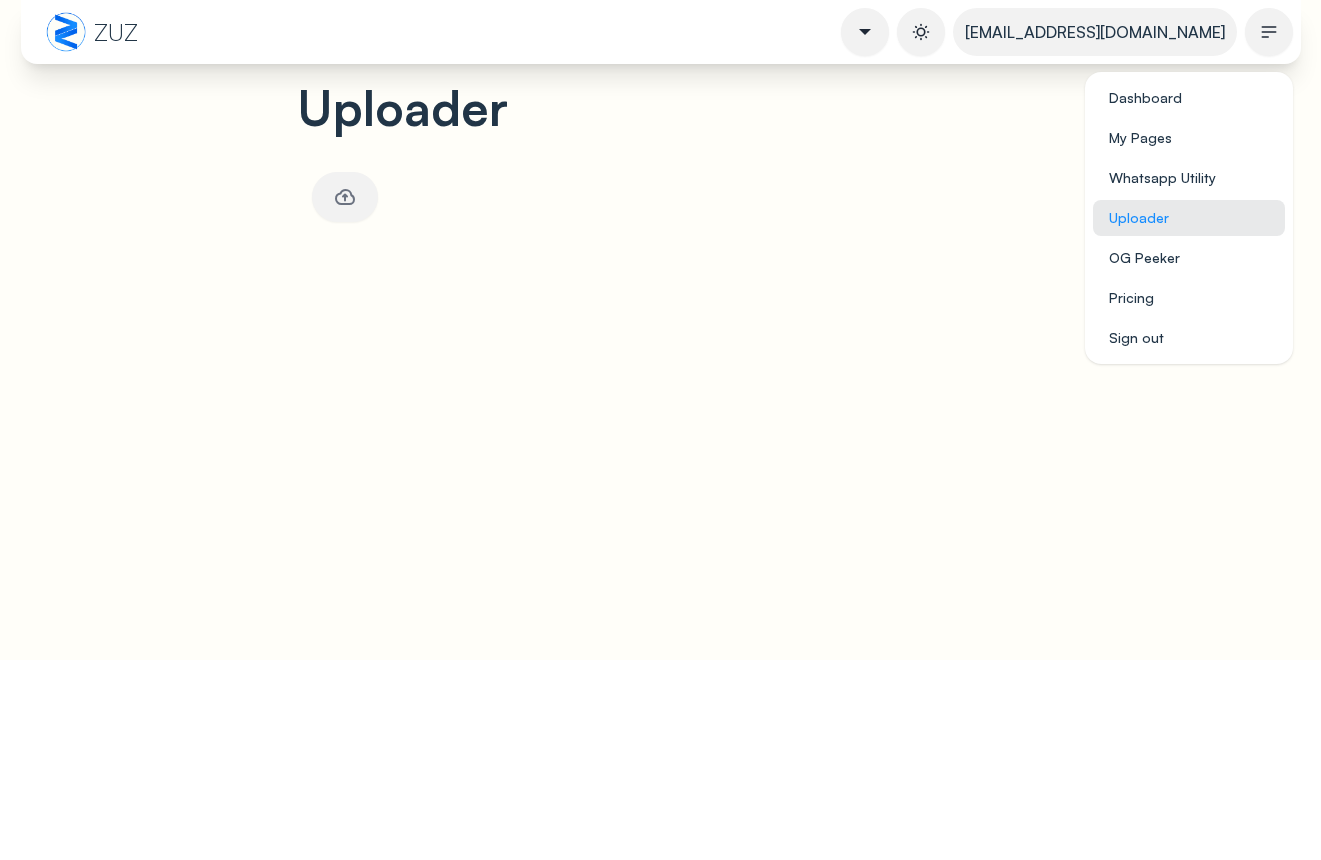 click on "Uploader" at bounding box center [1189, 218] 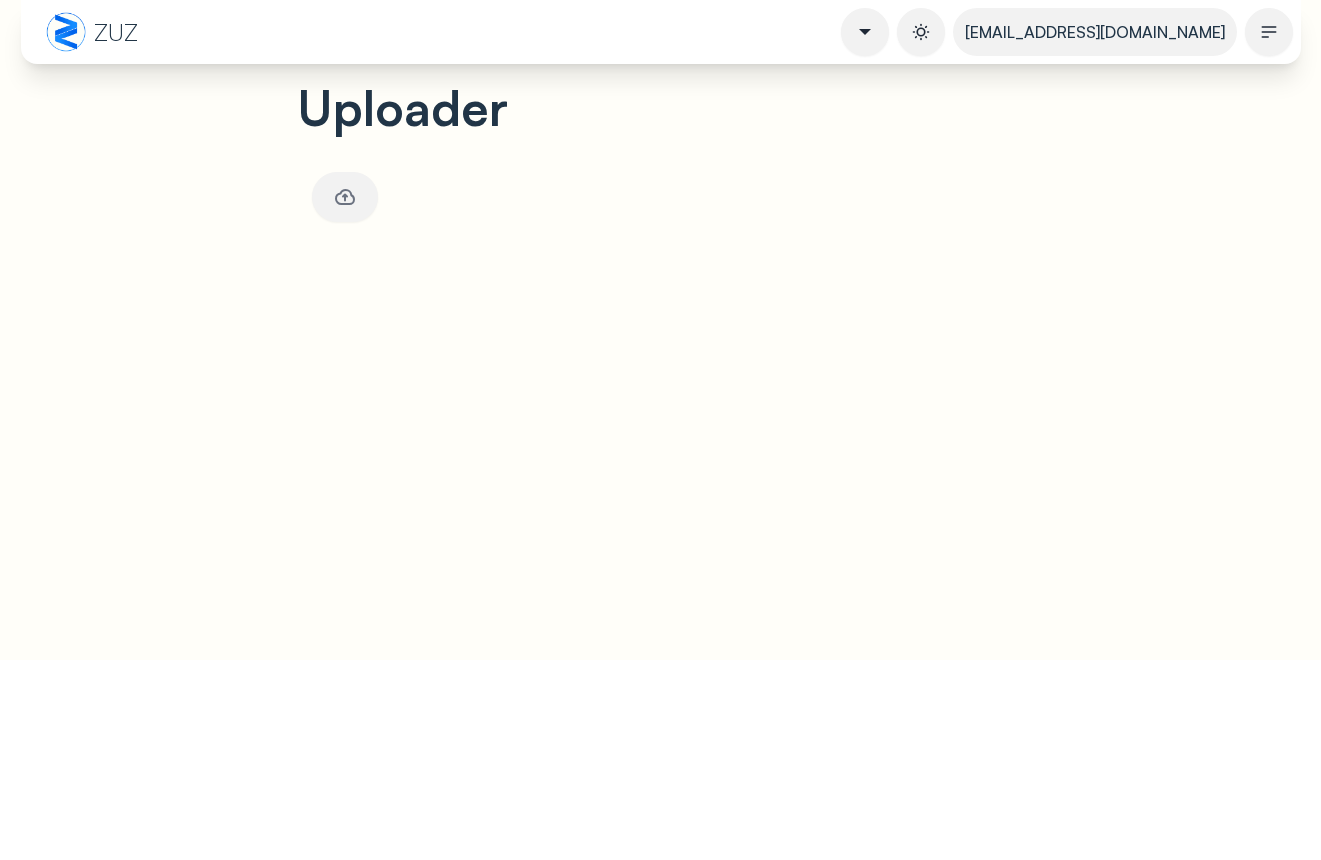click 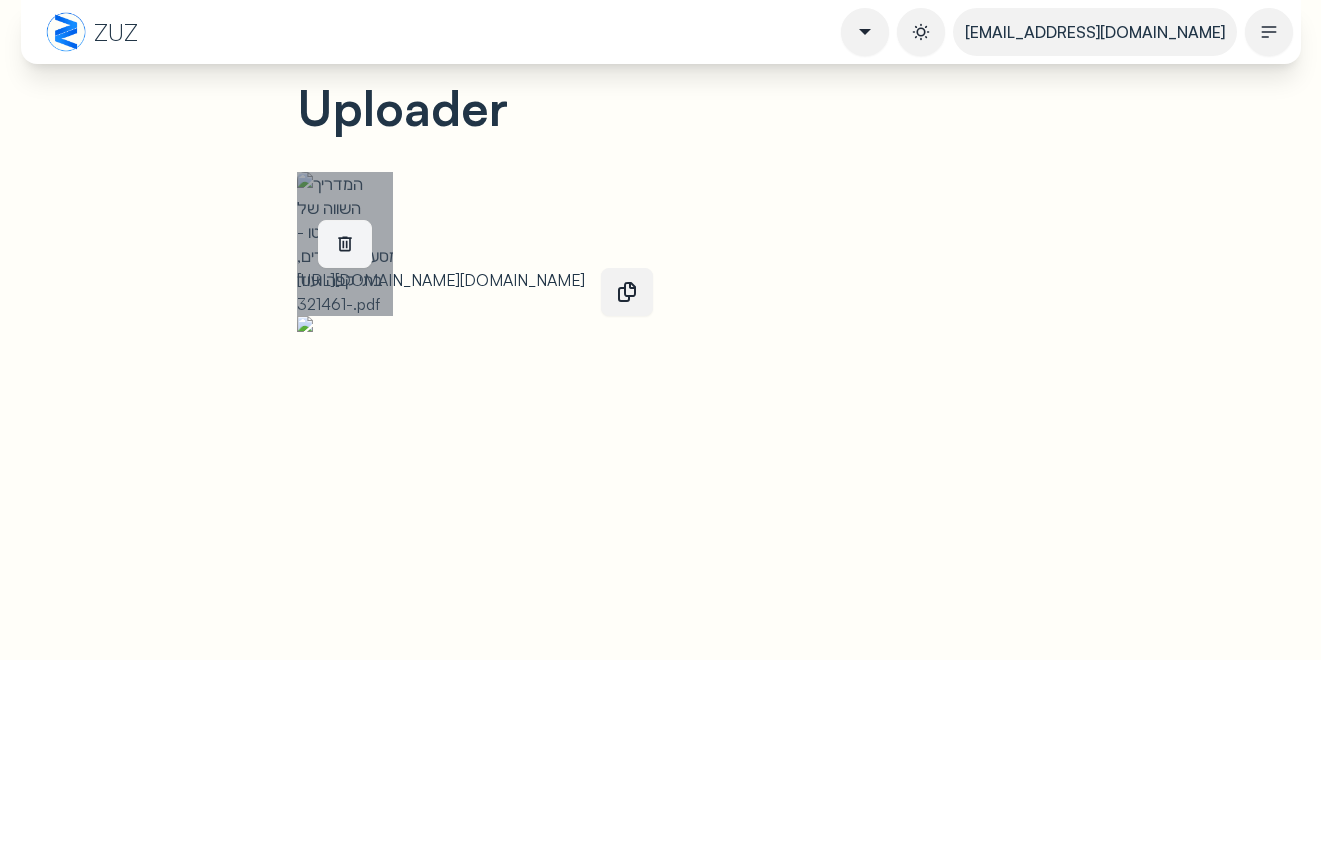 click at bounding box center (345, 244) 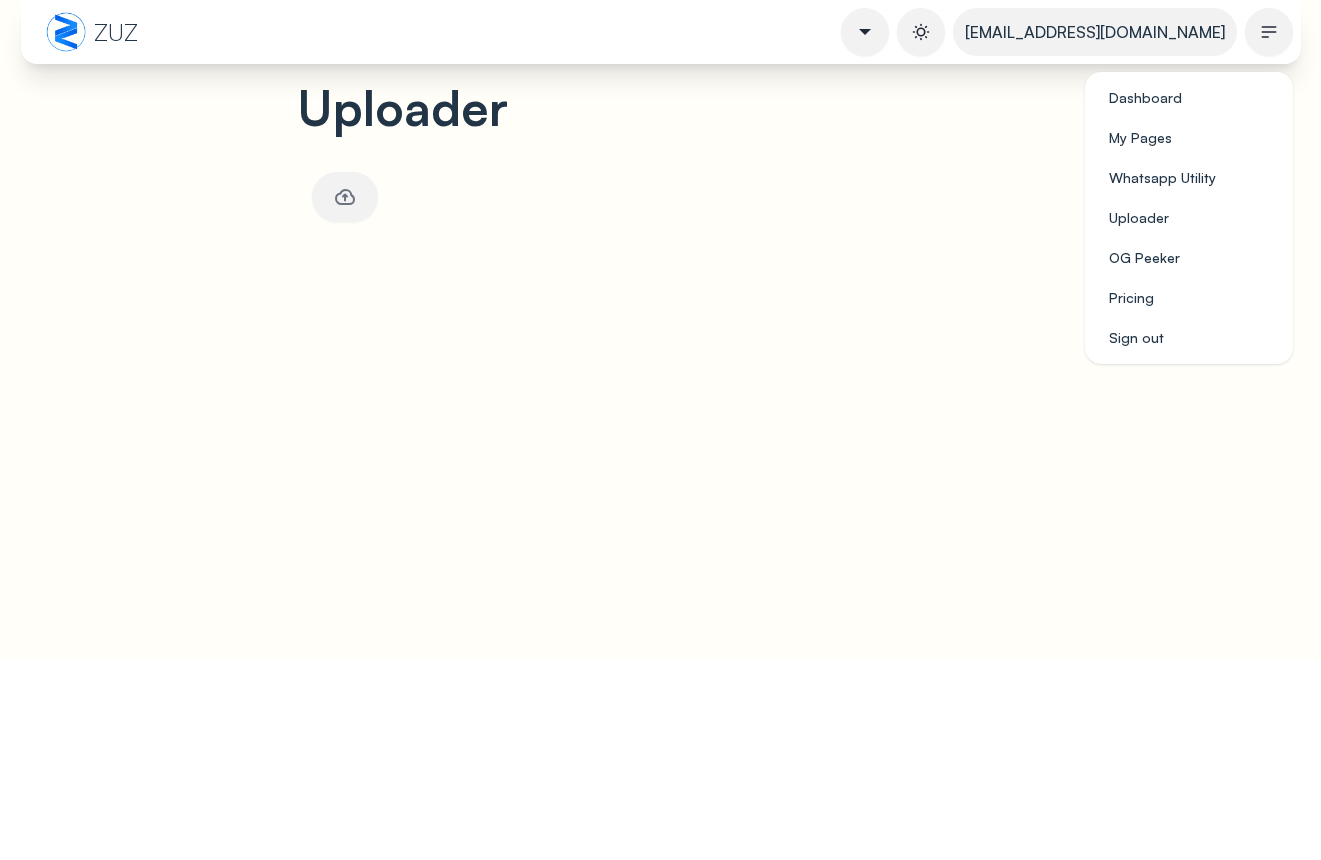 click 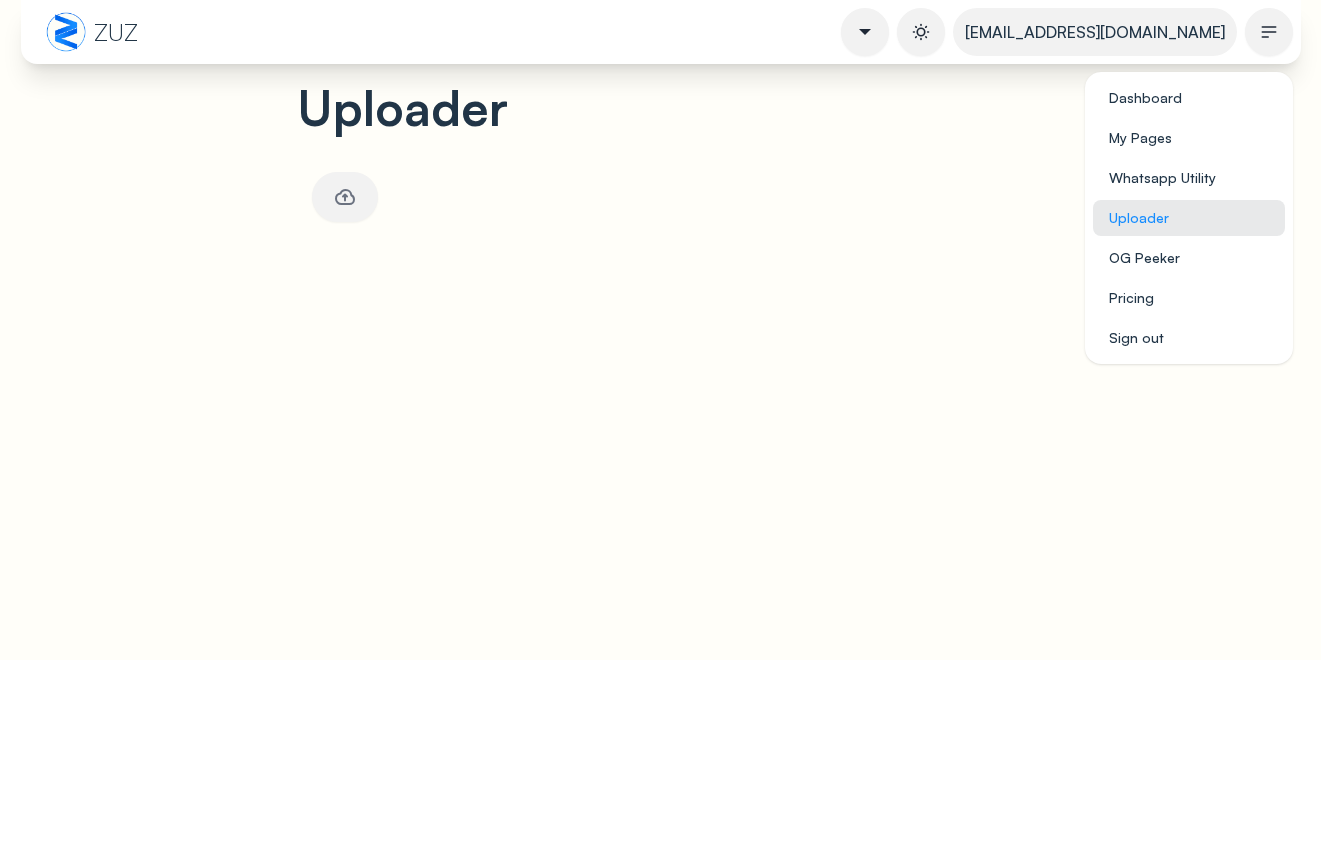 click on "Uploader" at bounding box center [1189, 218] 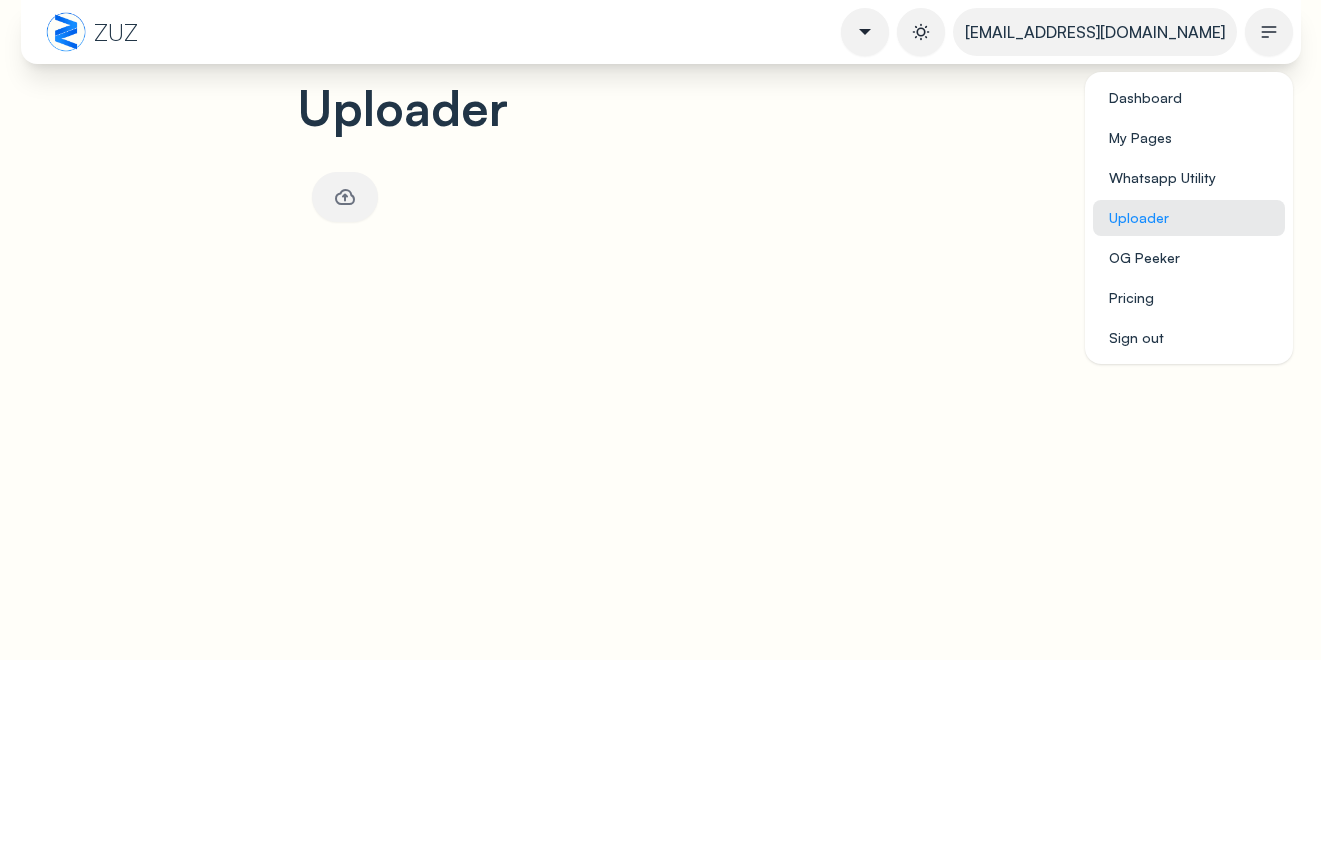 click on "Uploader" at bounding box center [1189, 218] 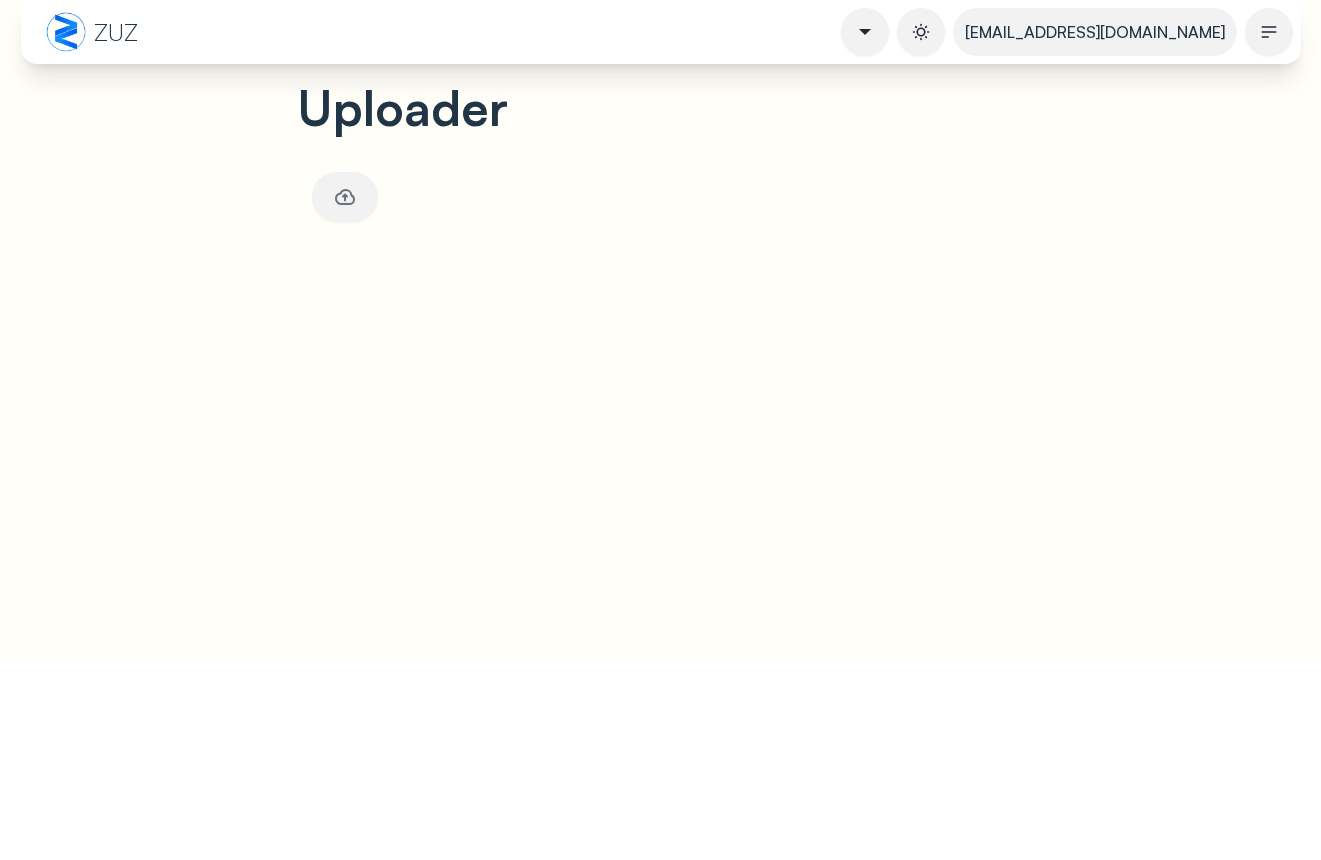click 